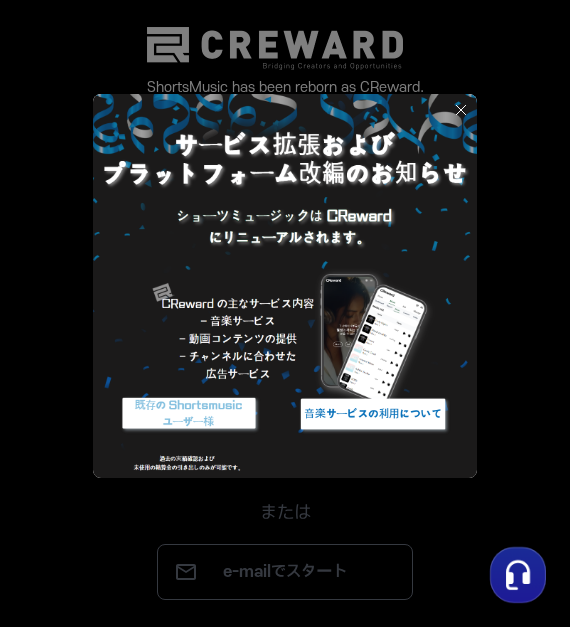 scroll, scrollTop: 0, scrollLeft: 0, axis: both 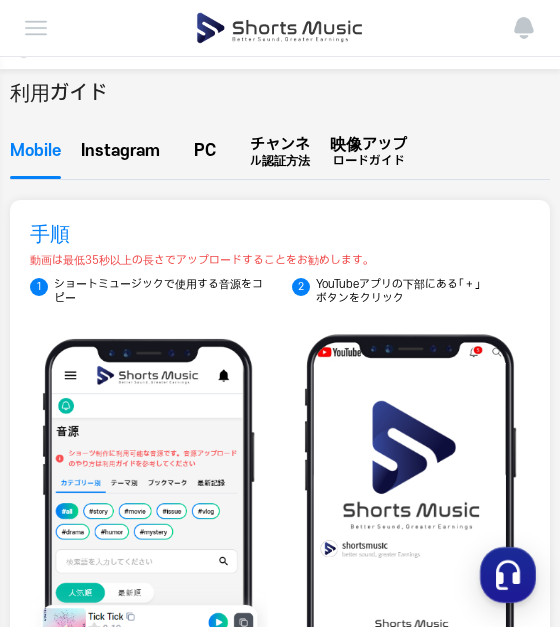 click on "PC" at bounding box center (205, 156) 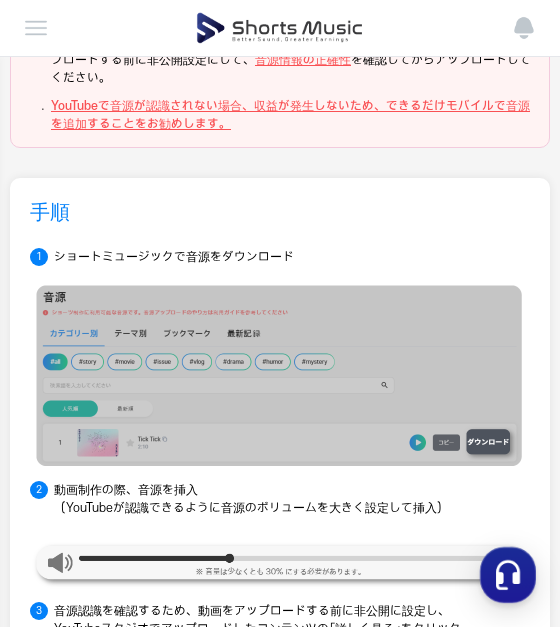 scroll, scrollTop: 440, scrollLeft: 0, axis: vertical 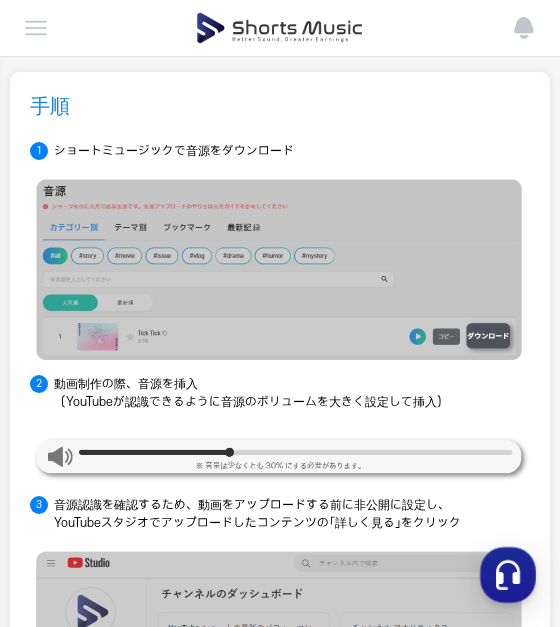 click on "手順" at bounding box center (280, 107) 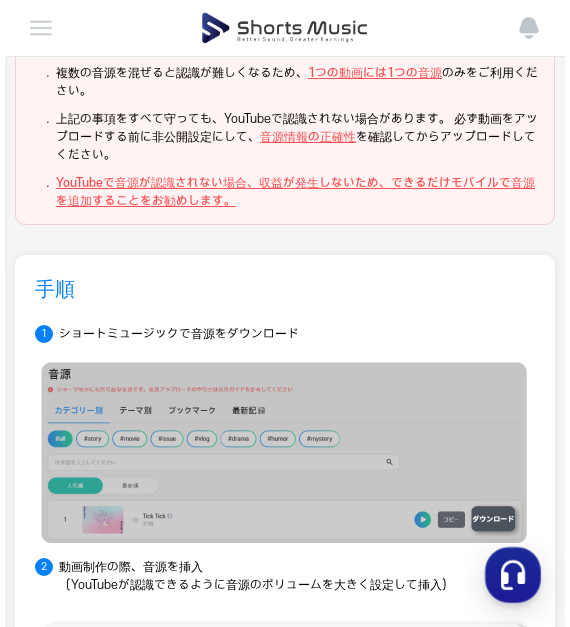 scroll, scrollTop: 0, scrollLeft: 0, axis: both 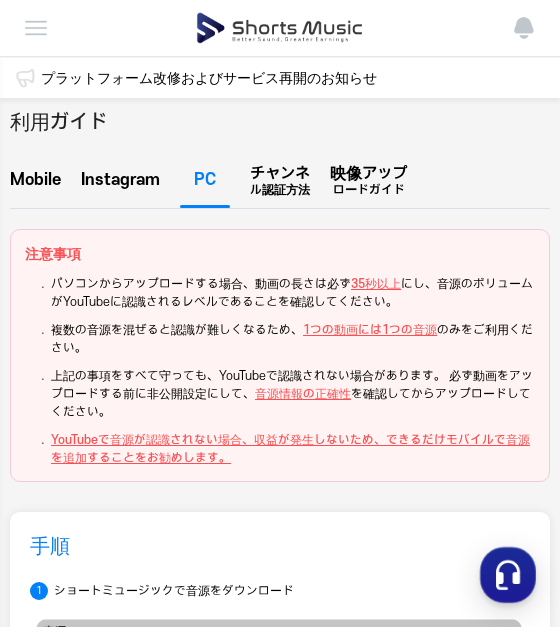 click at bounding box center [36, 28] 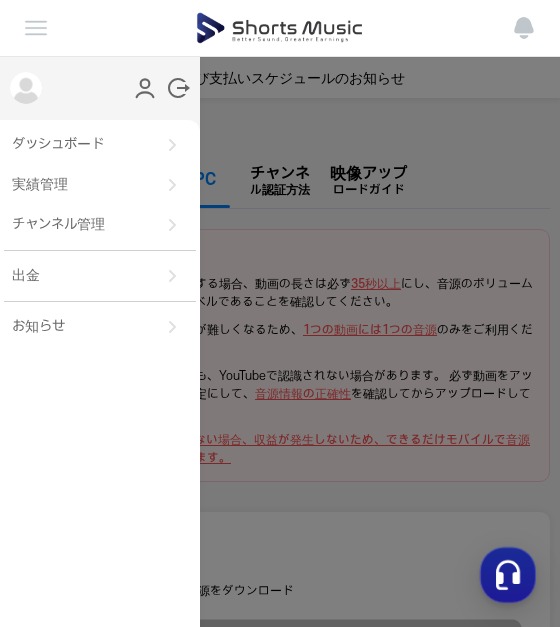 click at bounding box center (279, 28) 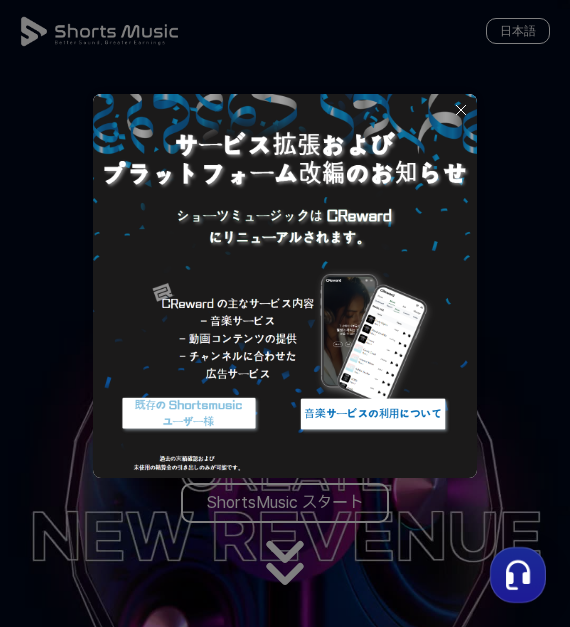 click 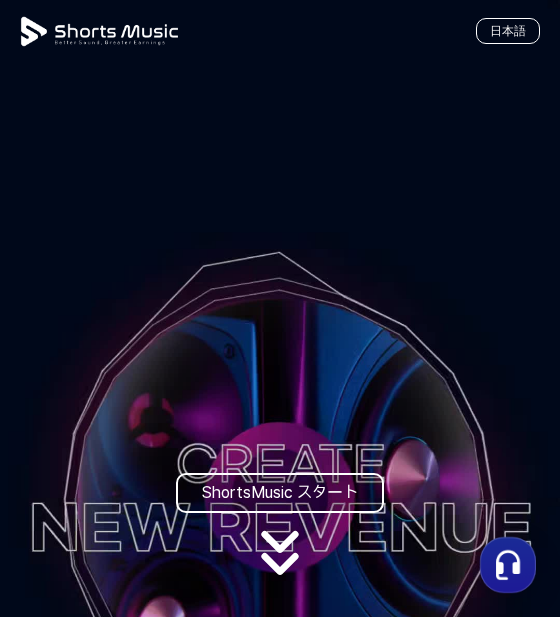 click on "ShortsMusic スタート" at bounding box center [280, 493] 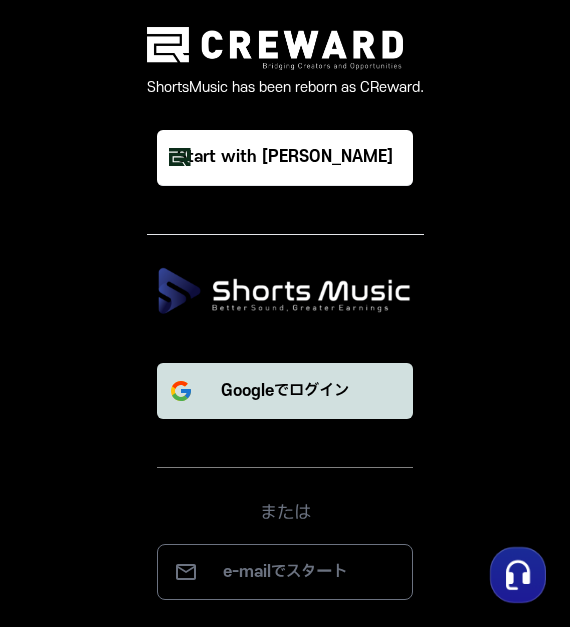 click on "Googleでログイン" at bounding box center [285, 391] 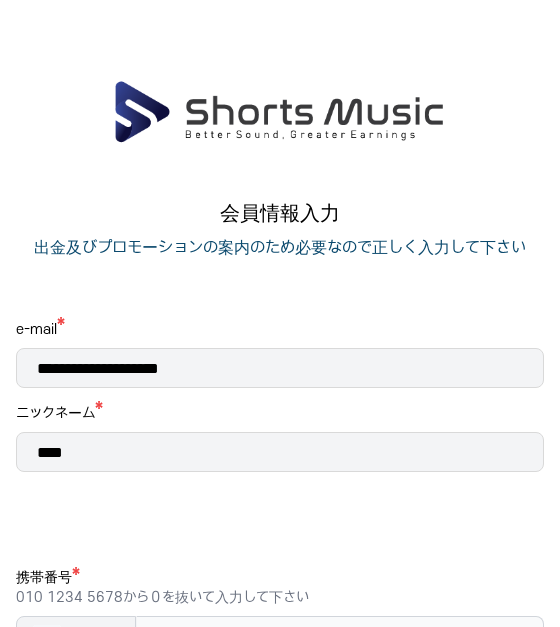 scroll, scrollTop: 0, scrollLeft: 0, axis: both 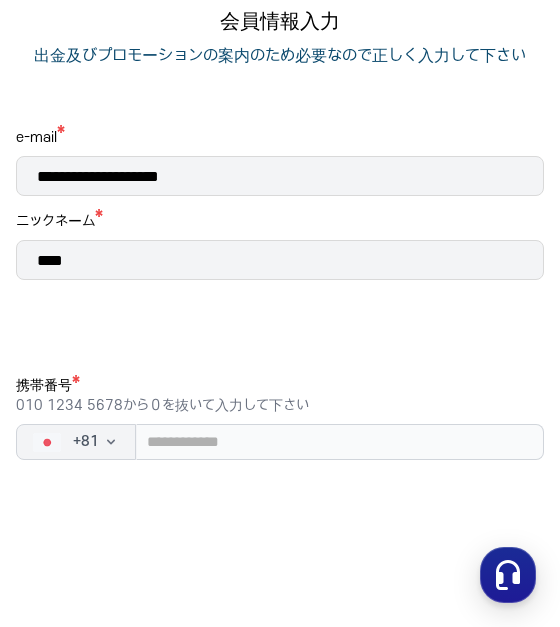 click on "****" at bounding box center [280, 260] 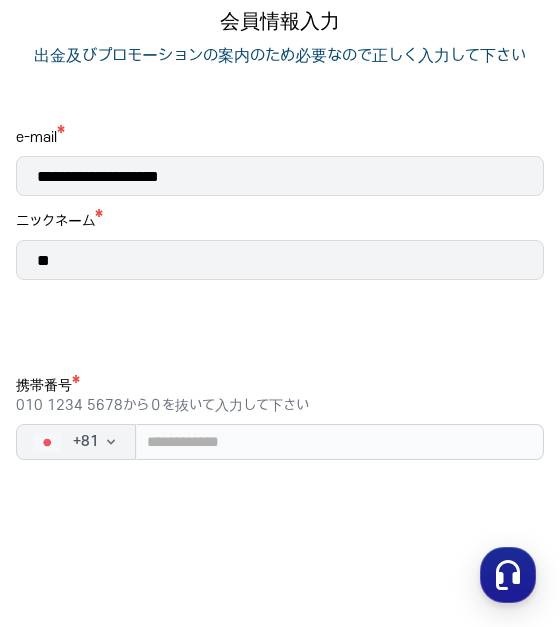 type on "*" 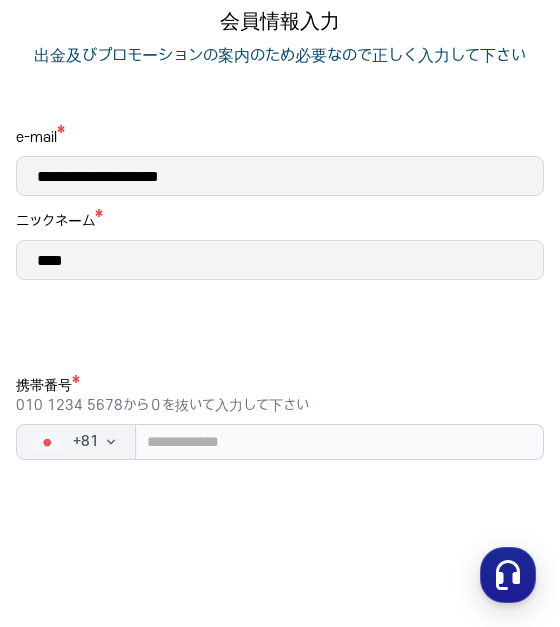 type on "****" 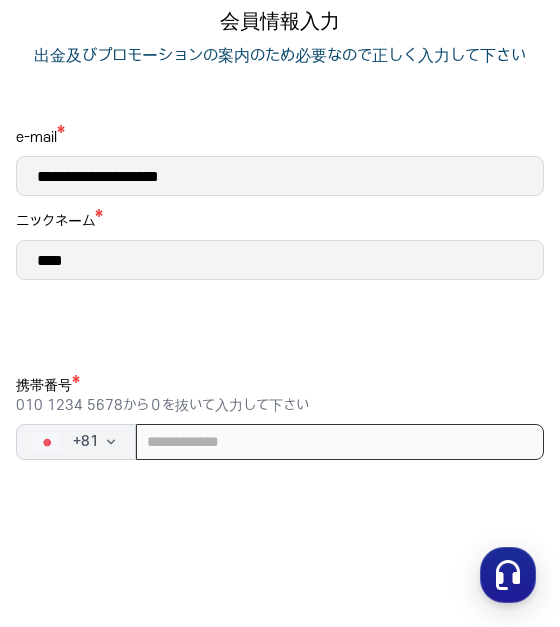 click at bounding box center (340, 442) 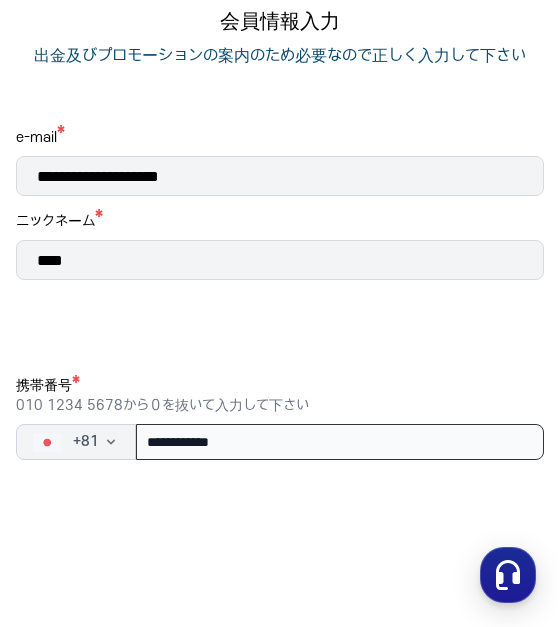 type on "**********" 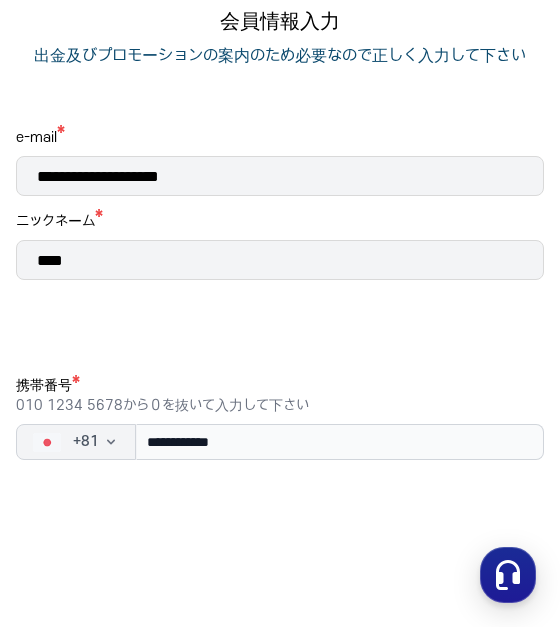 click on "**********" at bounding box center [280, 426] 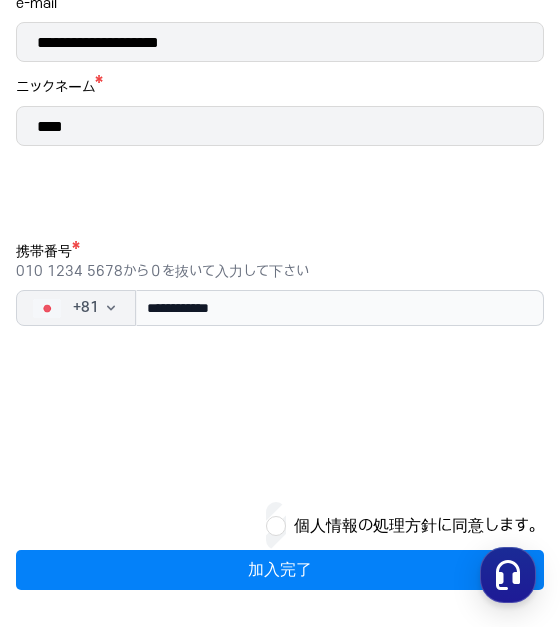 scroll, scrollTop: 329, scrollLeft: 0, axis: vertical 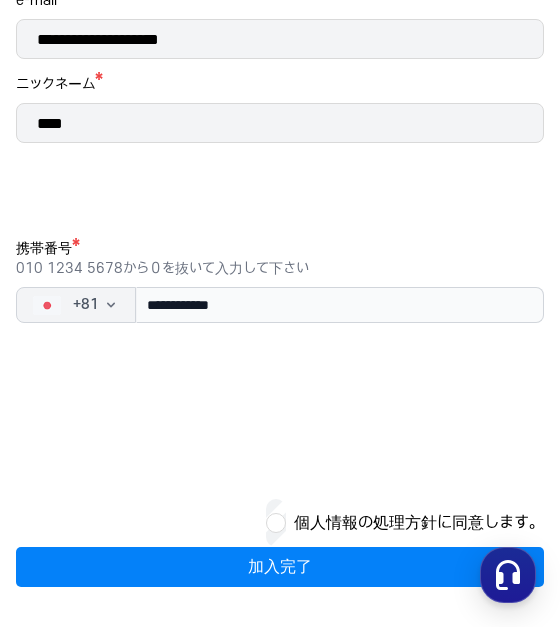 drag, startPoint x: 425, startPoint y: 571, endPoint x: 261, endPoint y: 540, distance: 166.90416 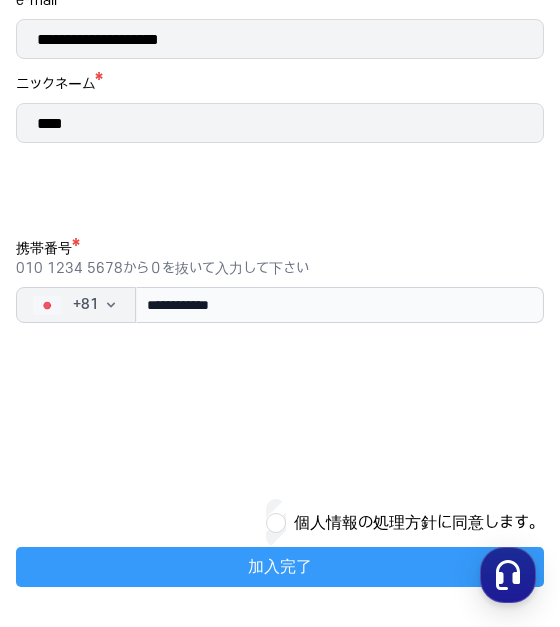 click on "加入完了" at bounding box center [280, 567] 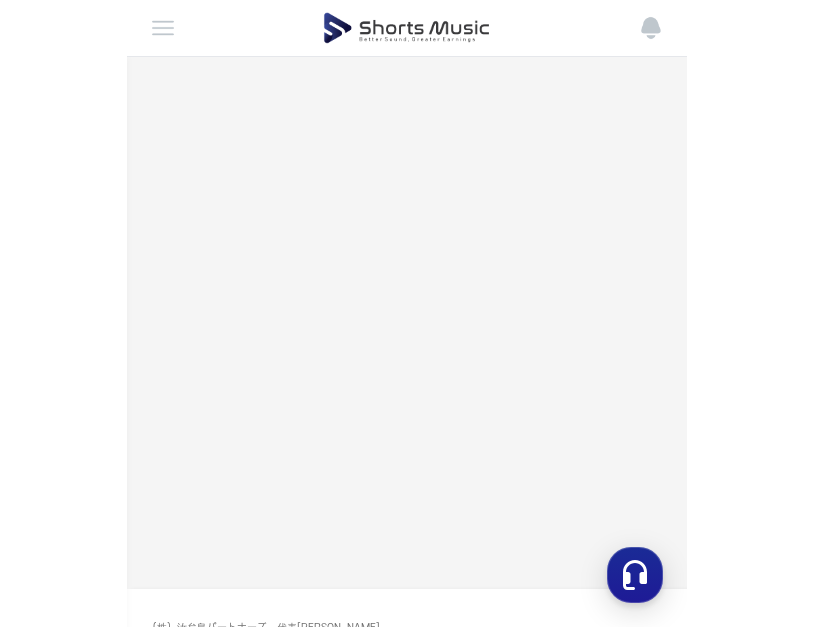 scroll, scrollTop: 0, scrollLeft: 0, axis: both 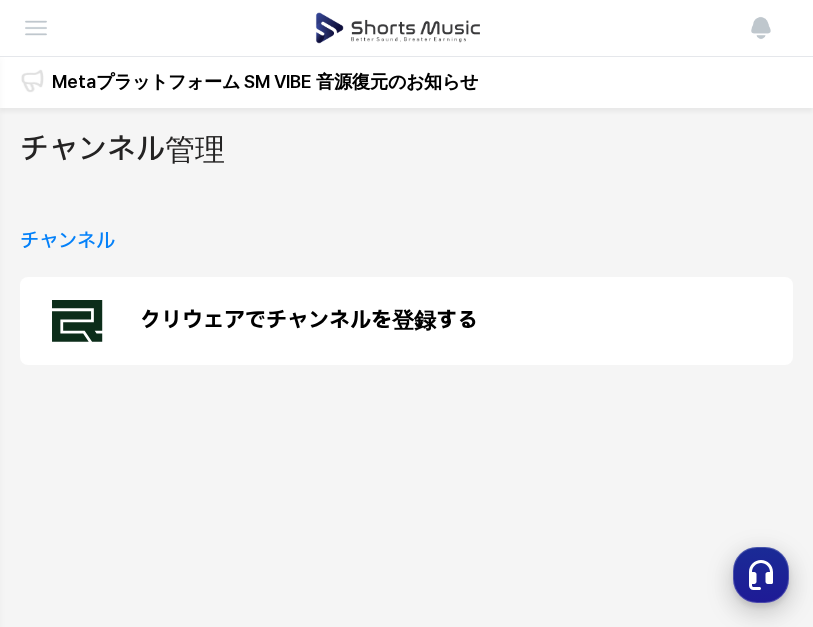 click 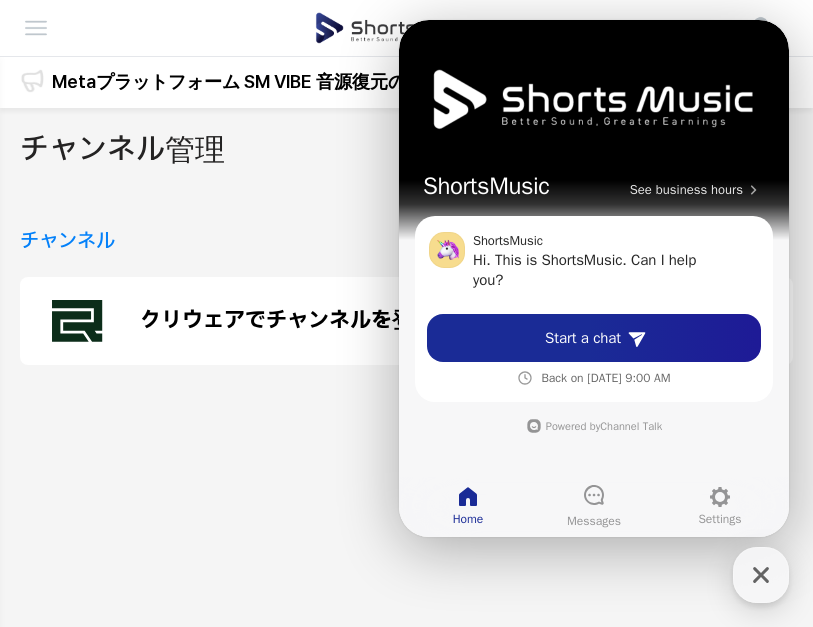 click on "Navigate to Channel Talk page  Powered by  Channel Talk" at bounding box center [594, 422] 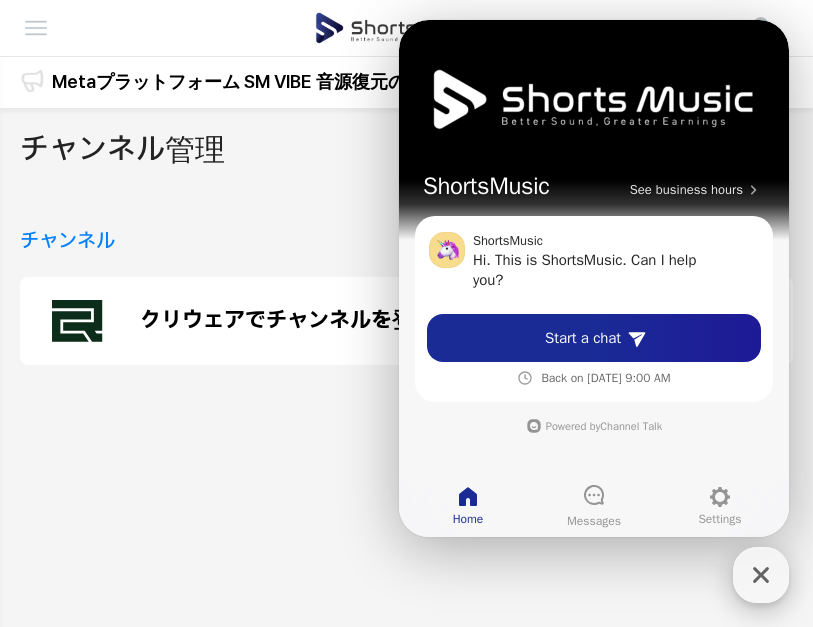 click 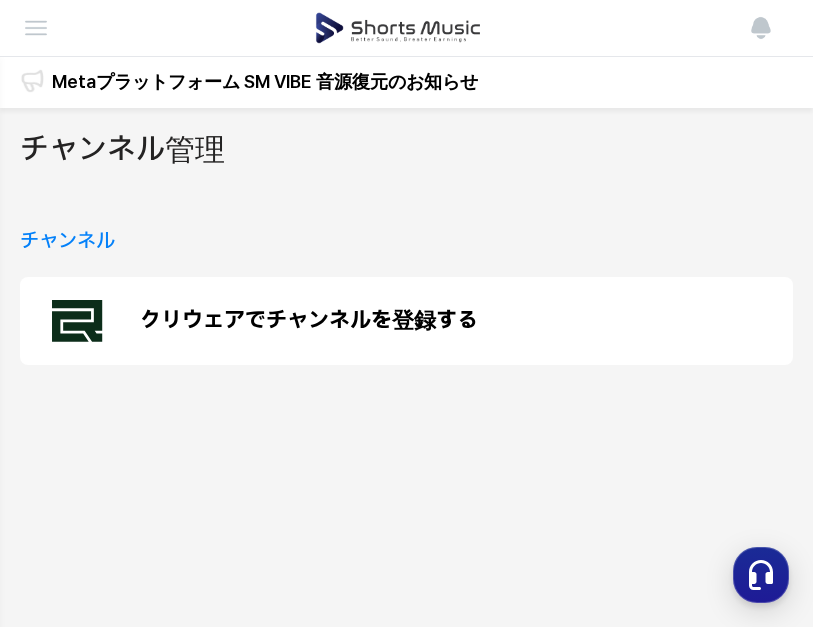 click on "クリウェアでチャンネルを登録する" at bounding box center (309, 321) 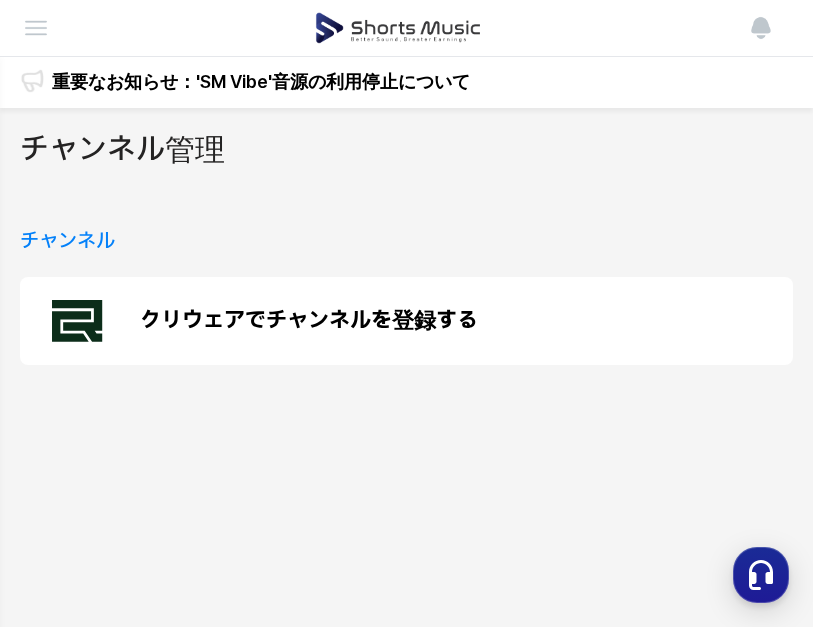 click at bounding box center [36, 28] 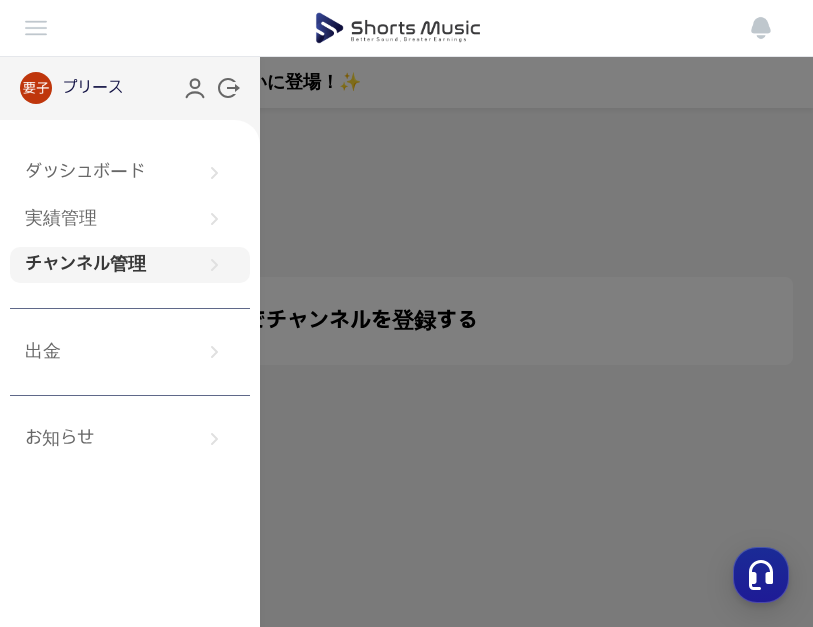 click on "チャンネル管理" at bounding box center (130, 265) 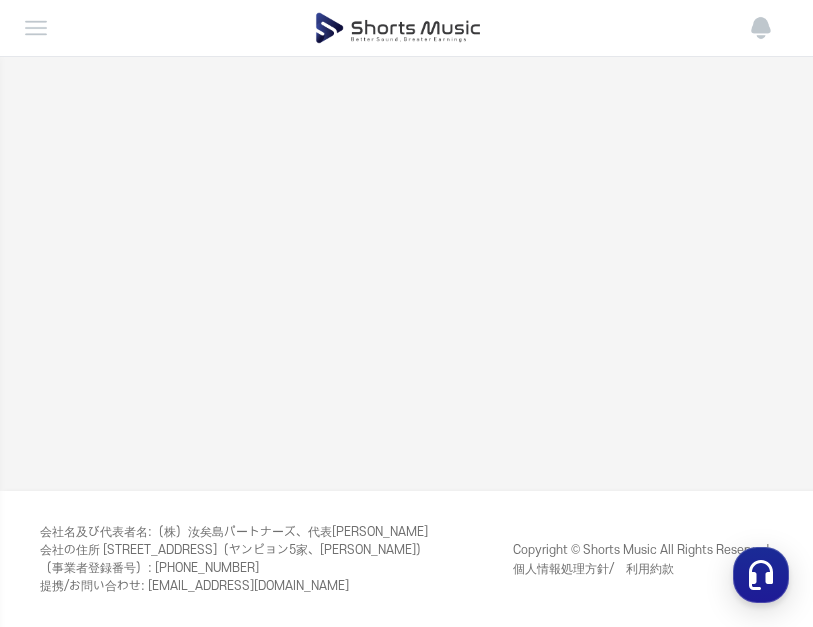 scroll, scrollTop: 0, scrollLeft: 0, axis: both 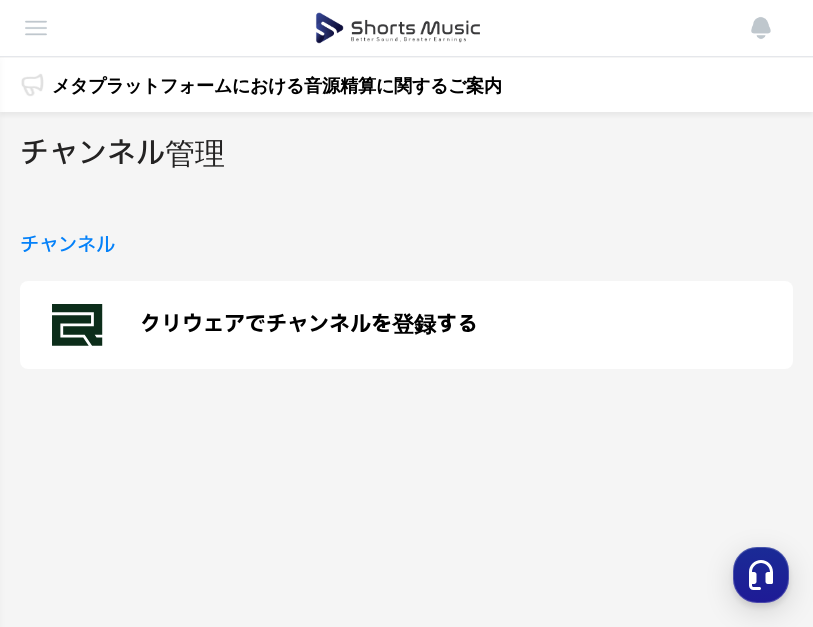 click at bounding box center [398, 28] 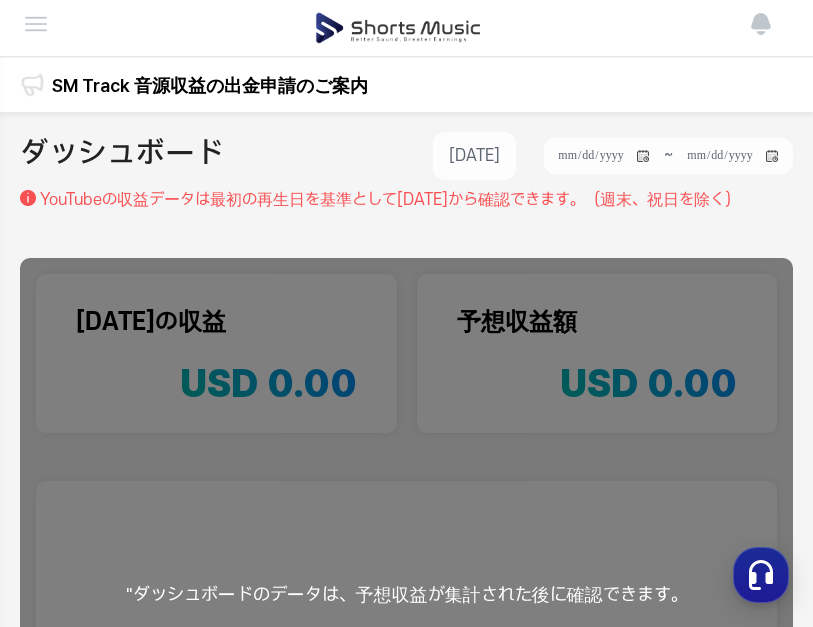 click at bounding box center [36, 24] 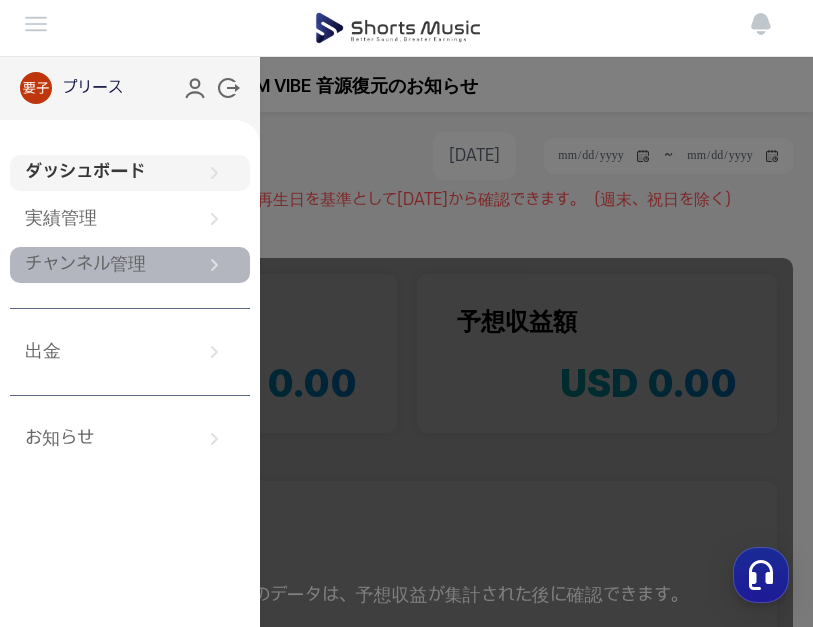 click on "チャンネル管理" at bounding box center [130, 265] 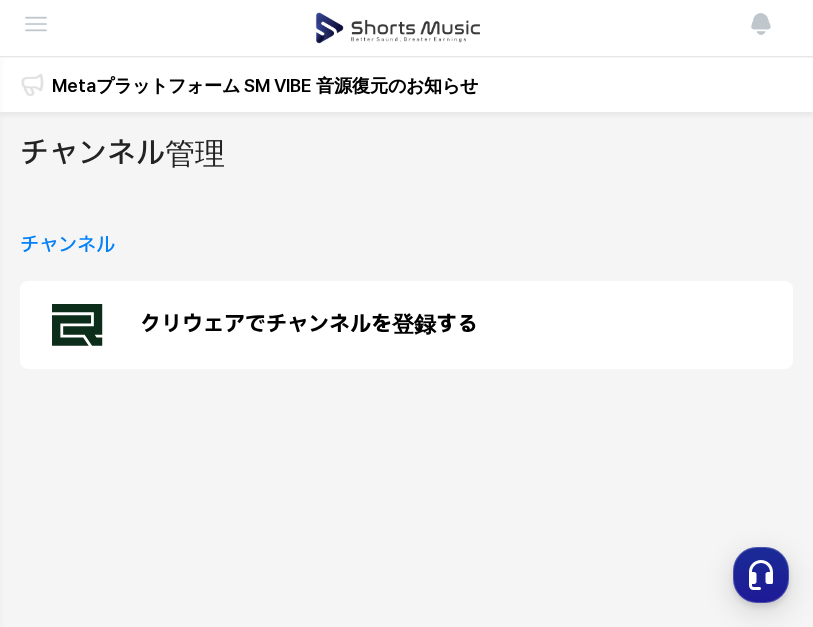 click on "クリウェアでチャンネルを登録する" at bounding box center (406, 325) 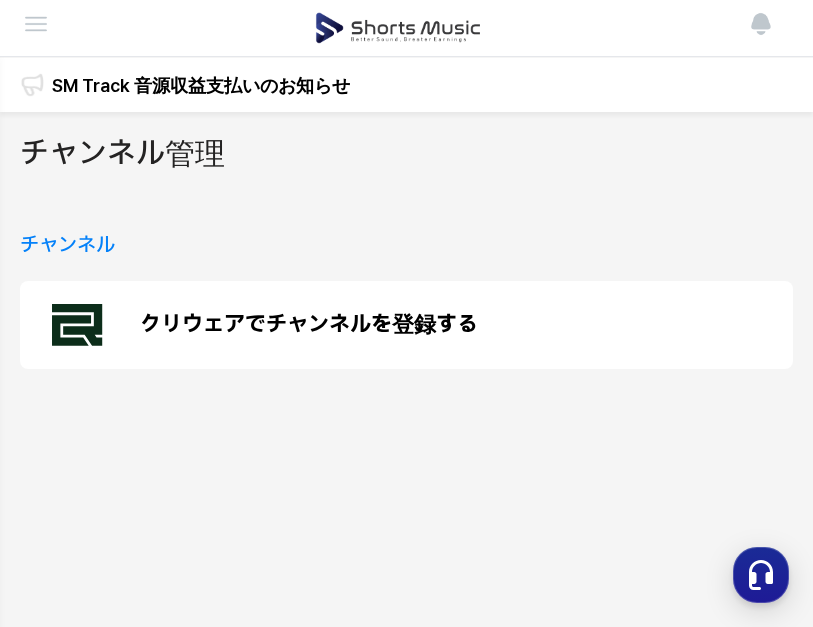 click on "チャンネル" at bounding box center [67, 246] 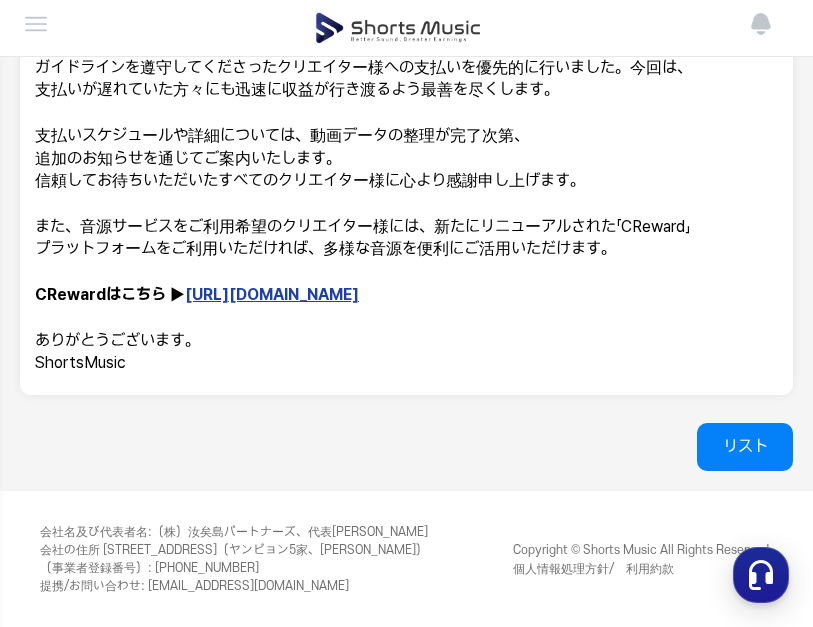 scroll, scrollTop: 638, scrollLeft: 0, axis: vertical 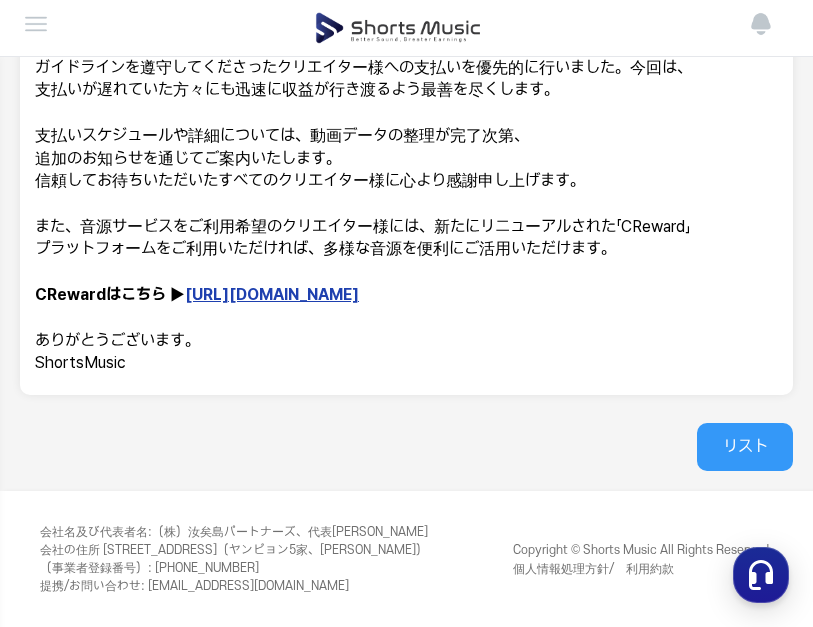 click on "リスト" at bounding box center (745, 447) 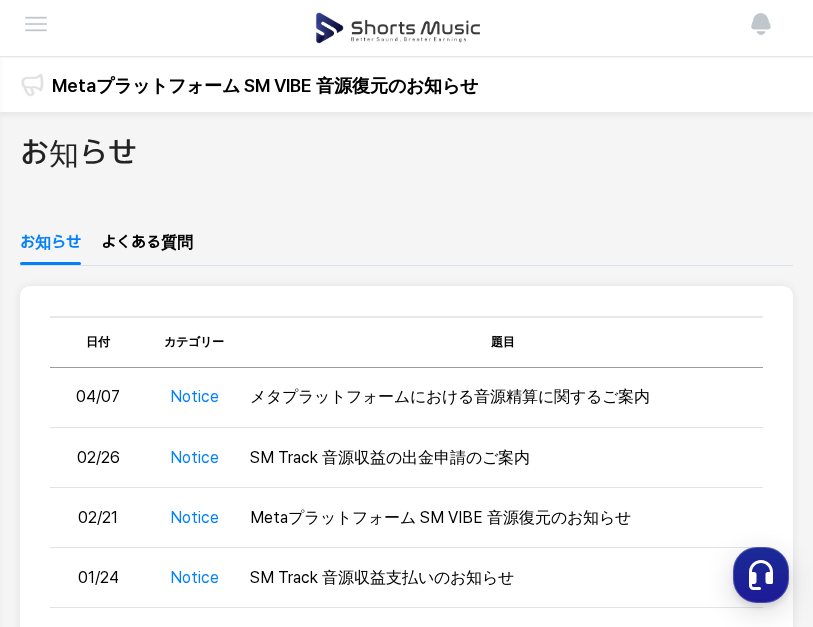 click at bounding box center [36, 24] 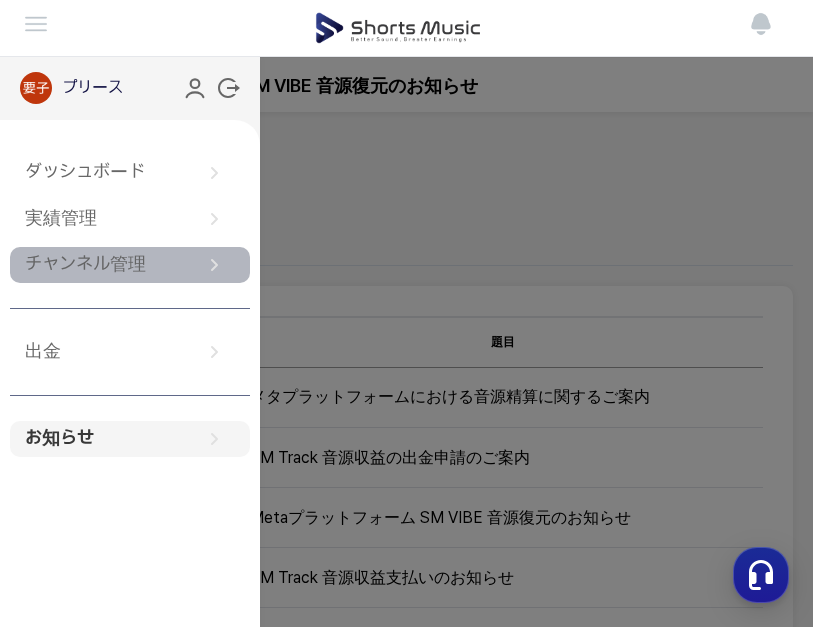 click on "チャンネル管理" at bounding box center (130, 265) 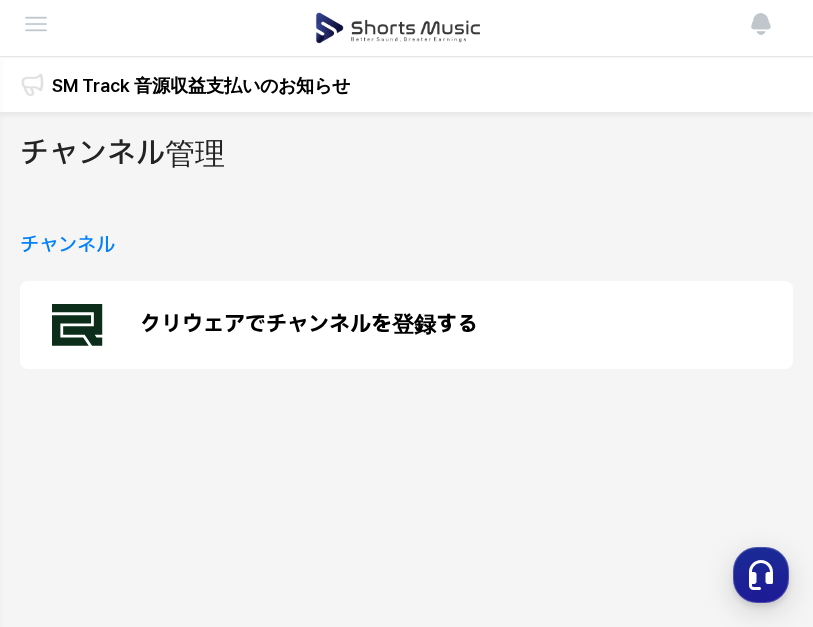 click on "クリウェアでチャンネルを登録する" at bounding box center [309, 325] 